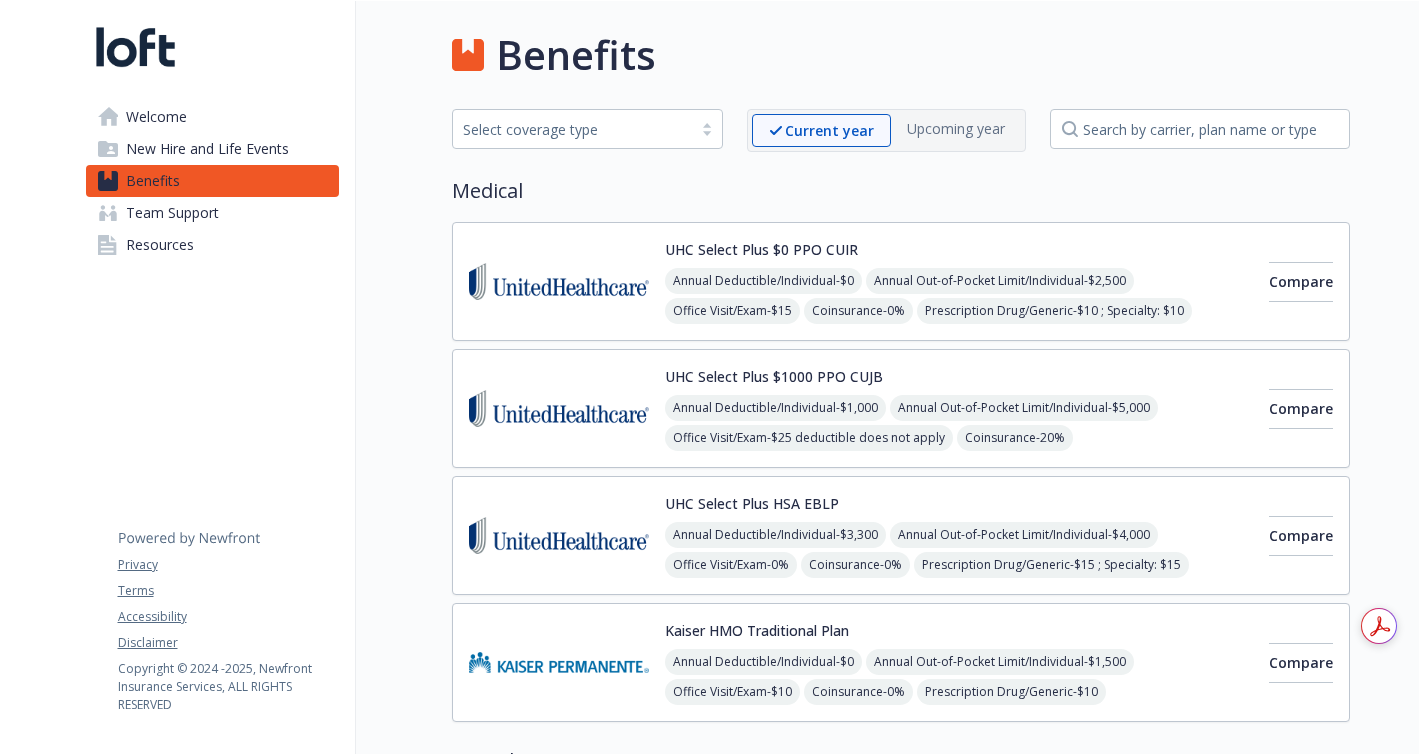 scroll, scrollTop: 0, scrollLeft: 0, axis: both 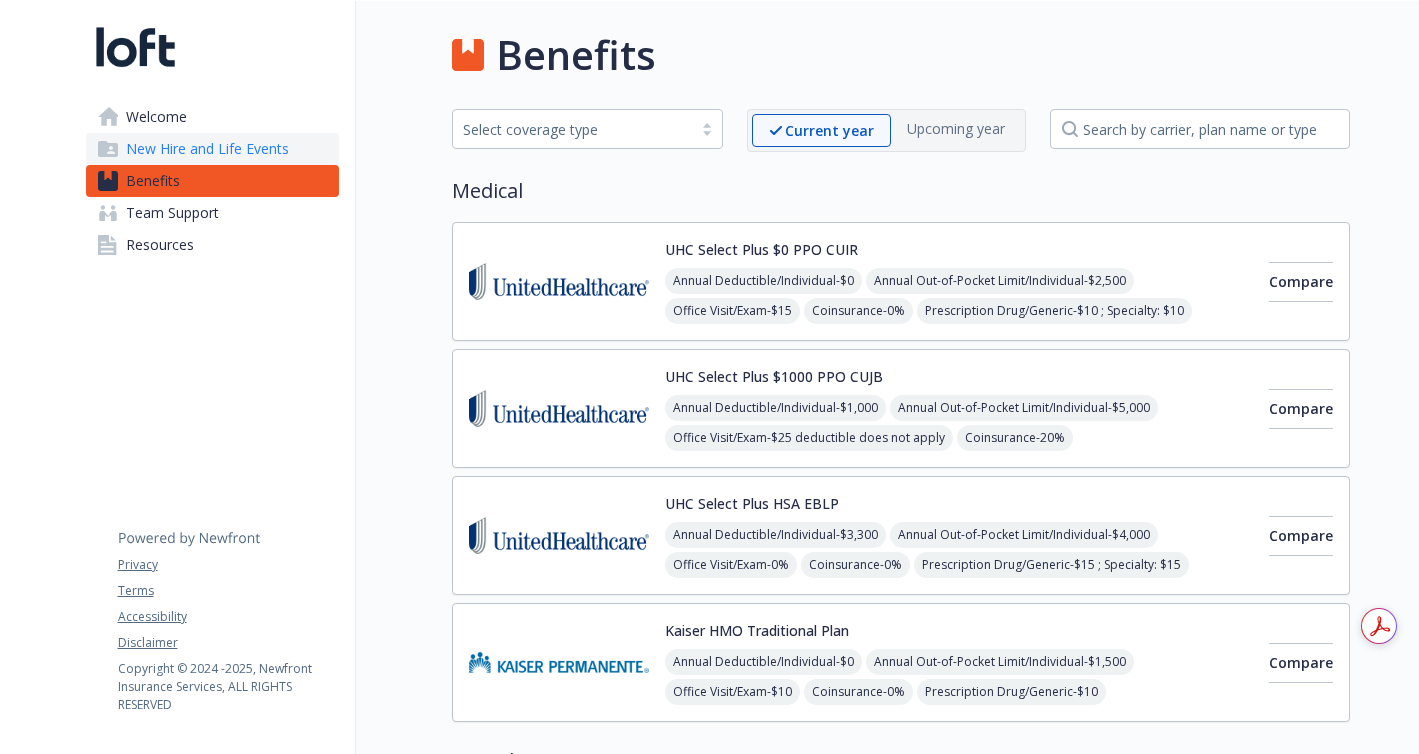 click on "New Hire and Life Events" at bounding box center [207, 149] 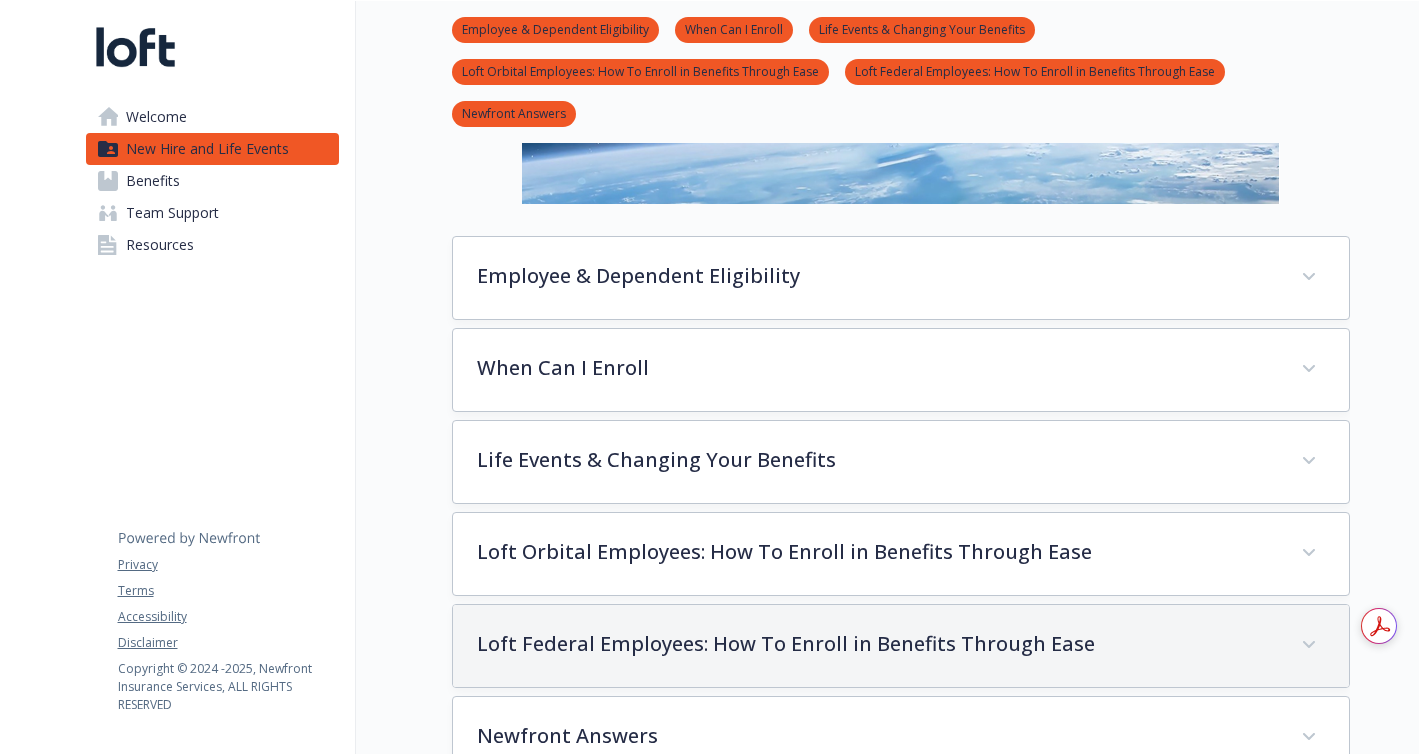 scroll, scrollTop: 377, scrollLeft: 0, axis: vertical 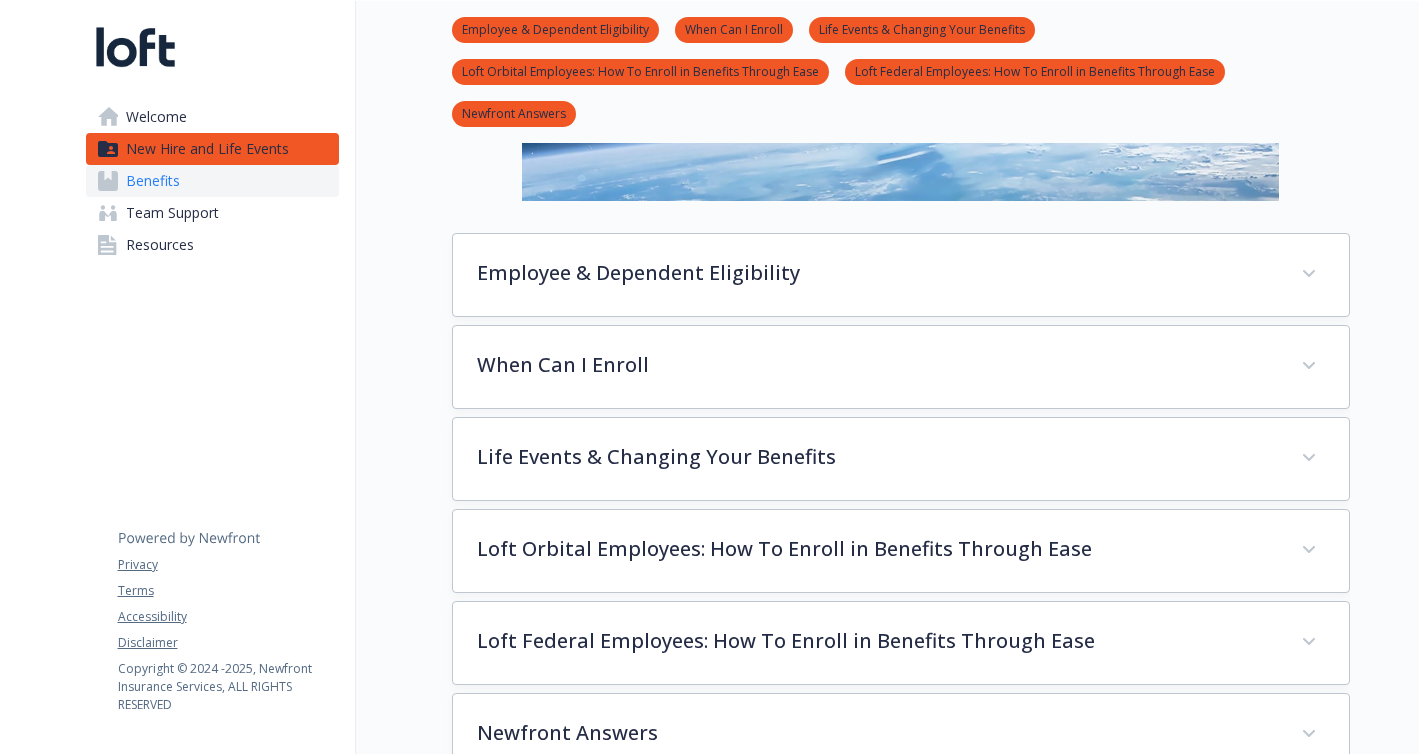 click on "Benefits" at bounding box center [212, 181] 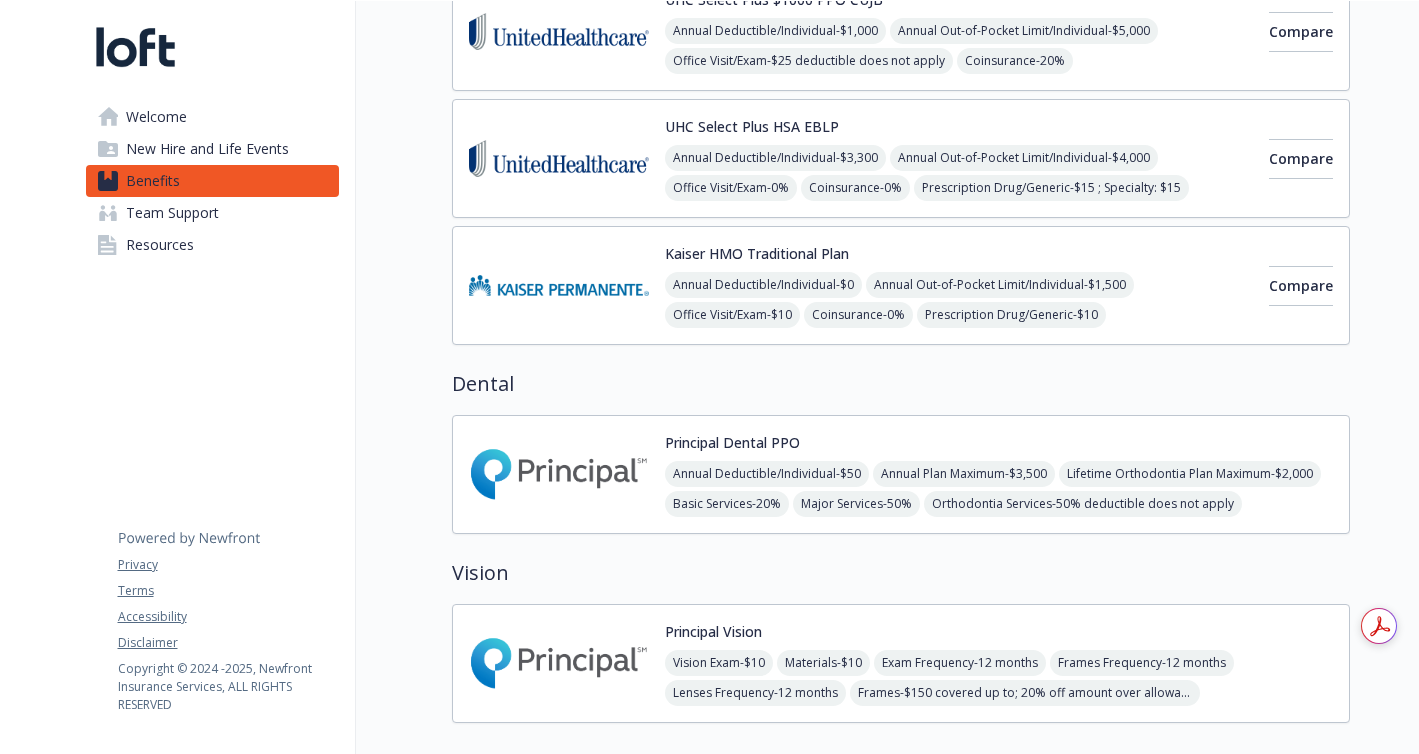 click at bounding box center [559, 158] 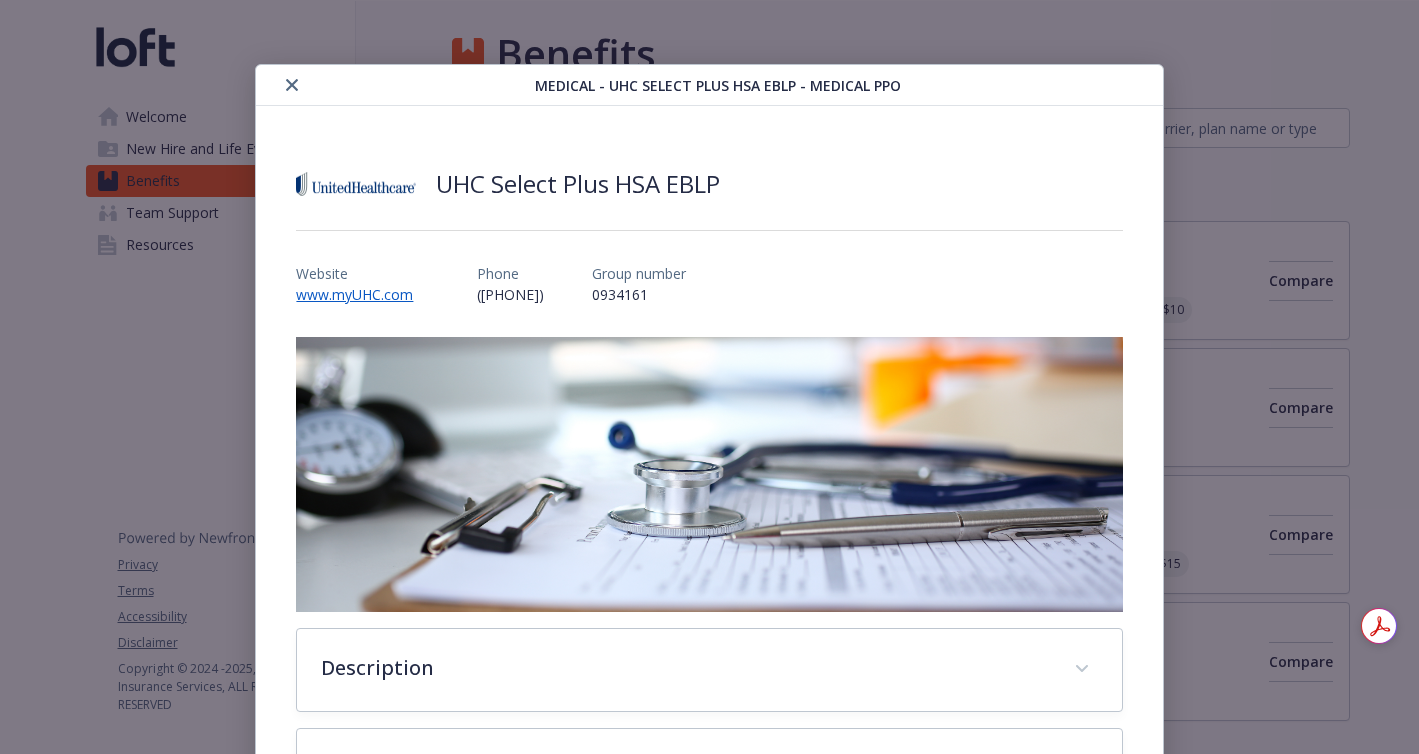 scroll, scrollTop: 377, scrollLeft: 0, axis: vertical 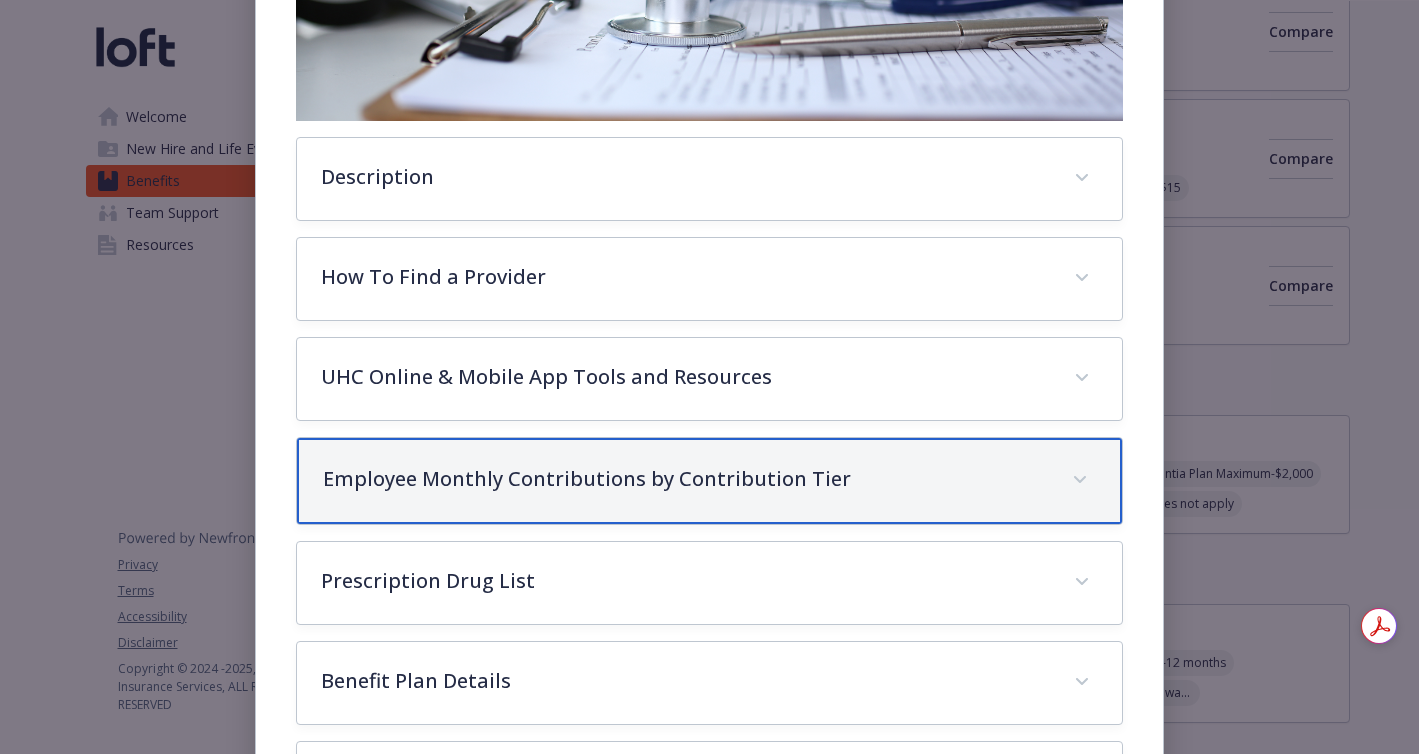 click on "Employee Monthly Contributions by Contribution Tier" at bounding box center (685, 479) 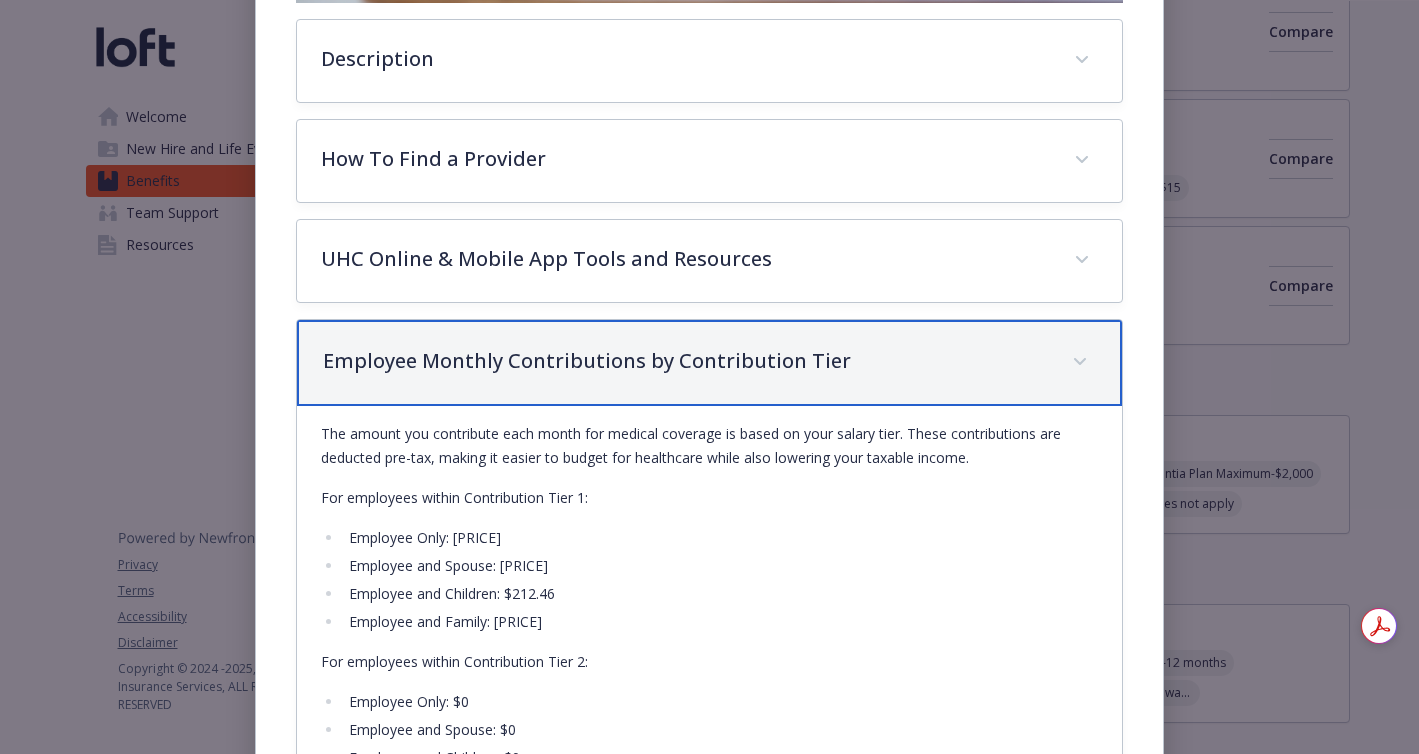scroll, scrollTop: 612, scrollLeft: 0, axis: vertical 